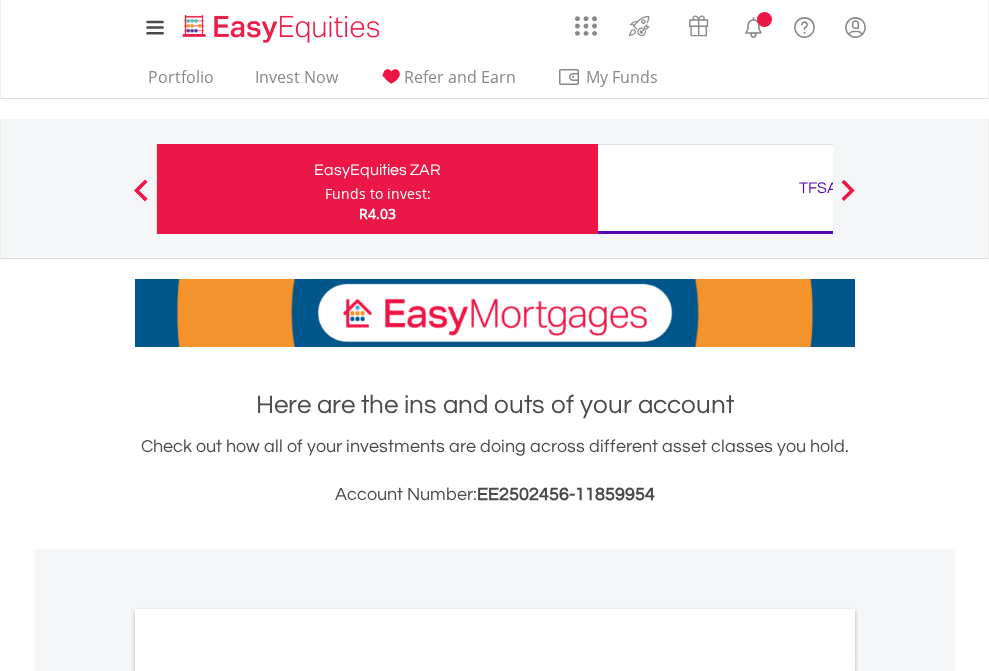 scroll, scrollTop: 0, scrollLeft: 0, axis: both 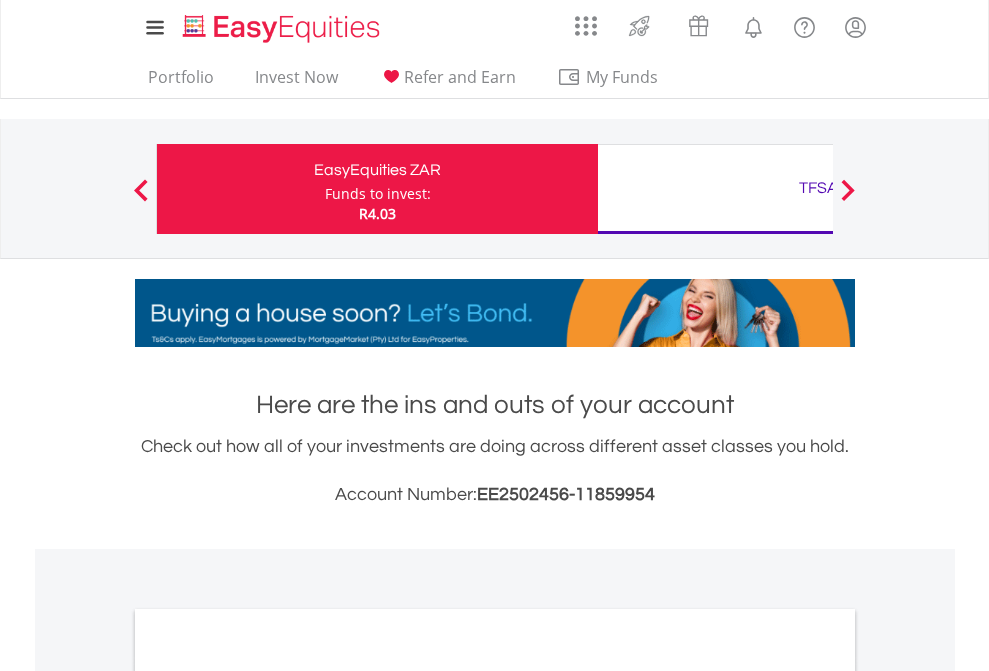 click on "Funds to invest:" at bounding box center (378, 194) 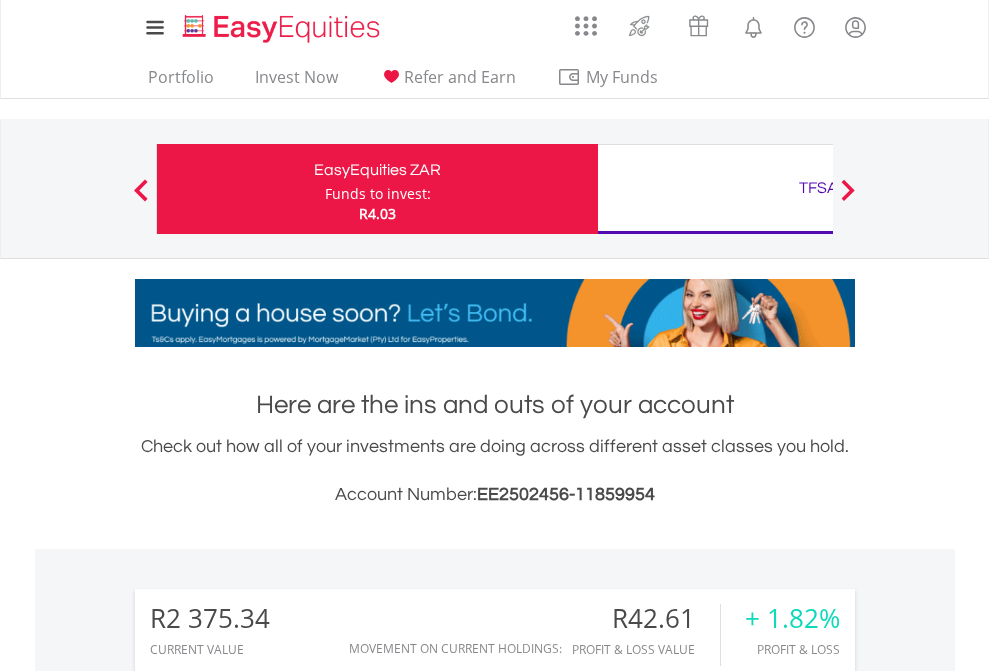 scroll, scrollTop: 999808, scrollLeft: 999687, axis: both 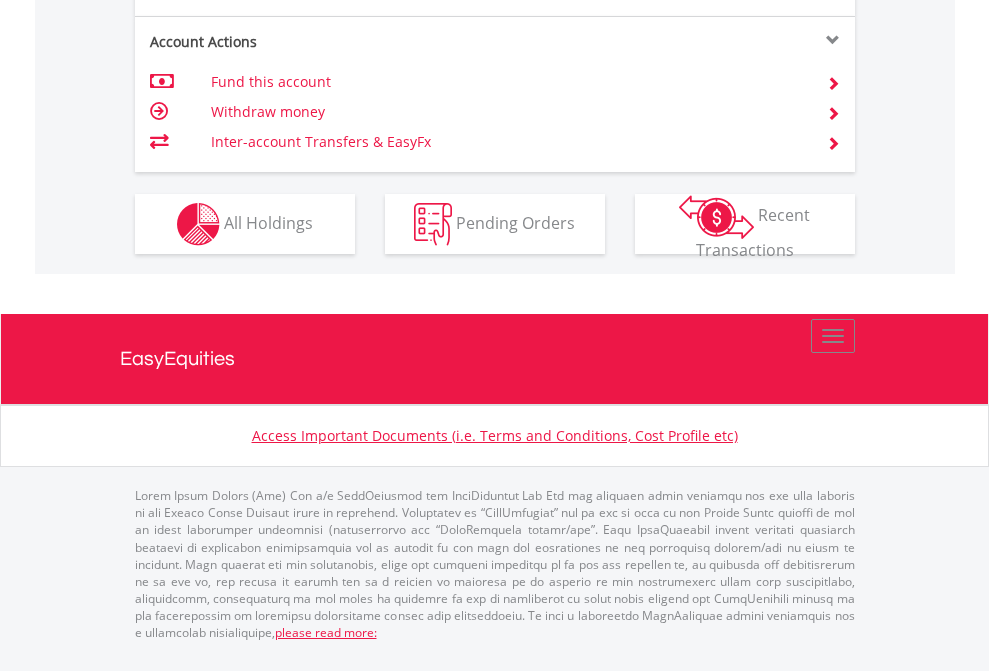 click on "Investment types" at bounding box center (706, -337) 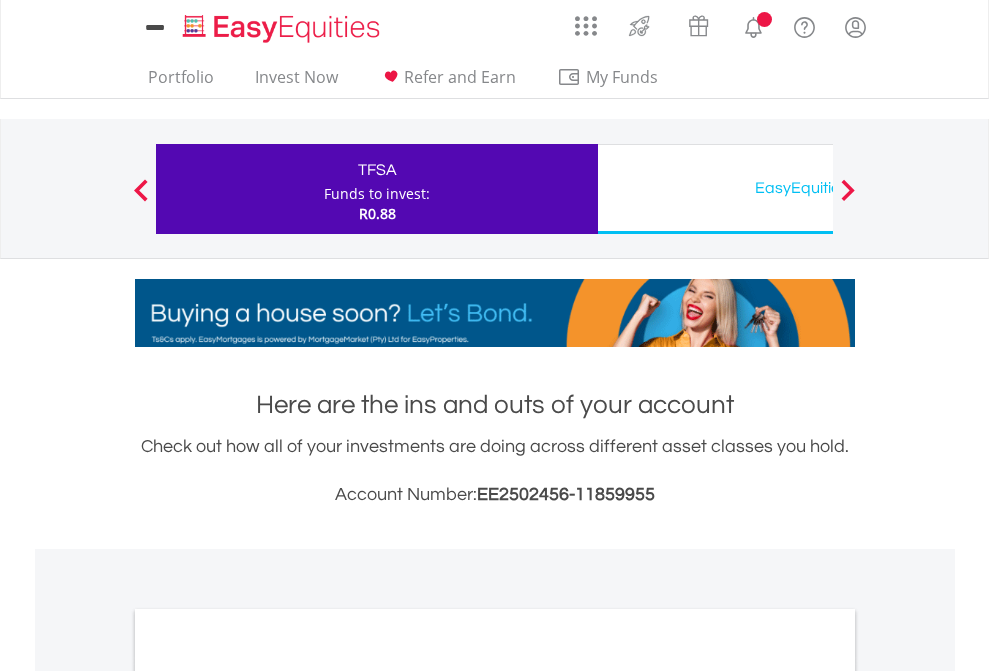 scroll, scrollTop: 0, scrollLeft: 0, axis: both 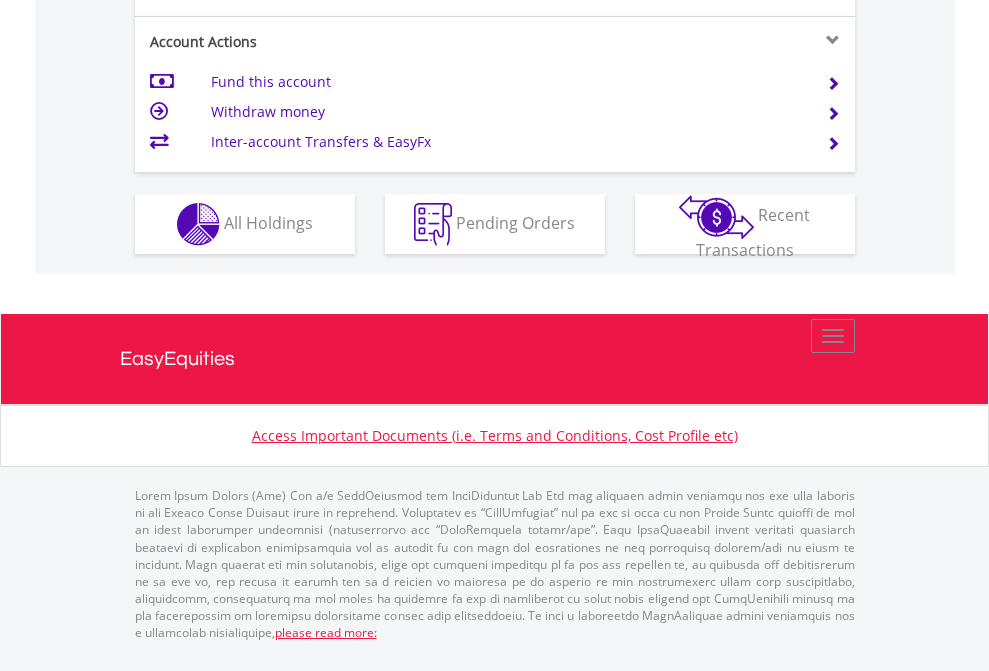 click on "Investment types" at bounding box center (706, -337) 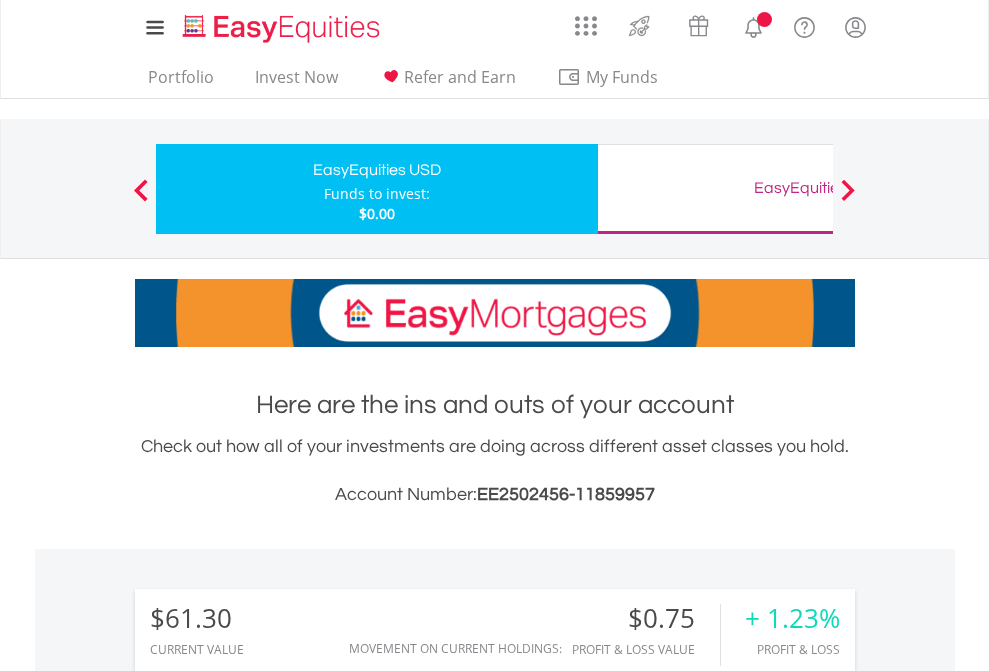scroll, scrollTop: 0, scrollLeft: 0, axis: both 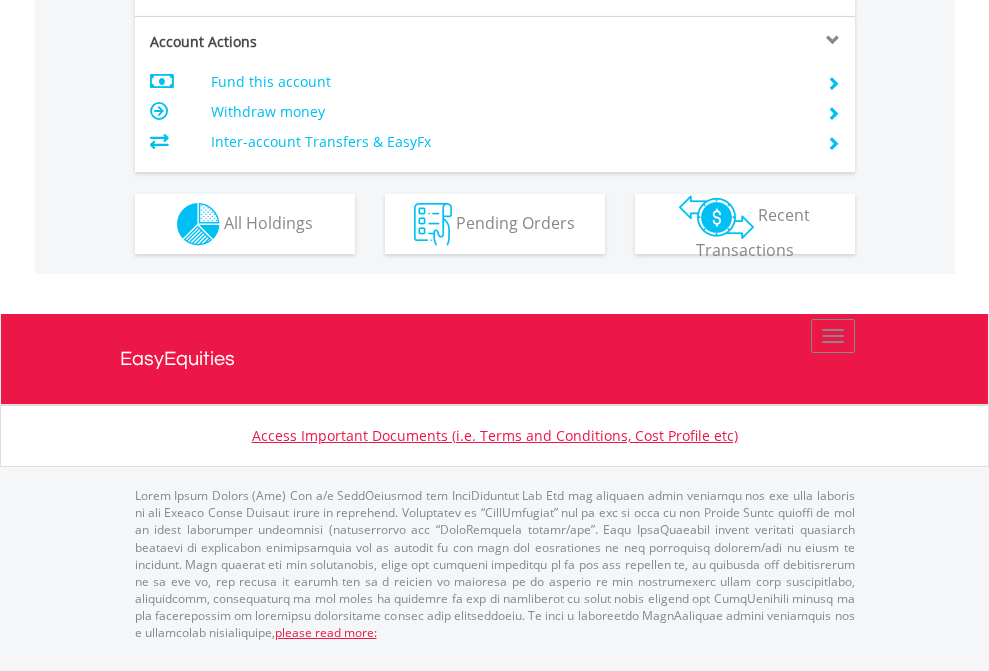 click on "Investment types" at bounding box center [706, -337] 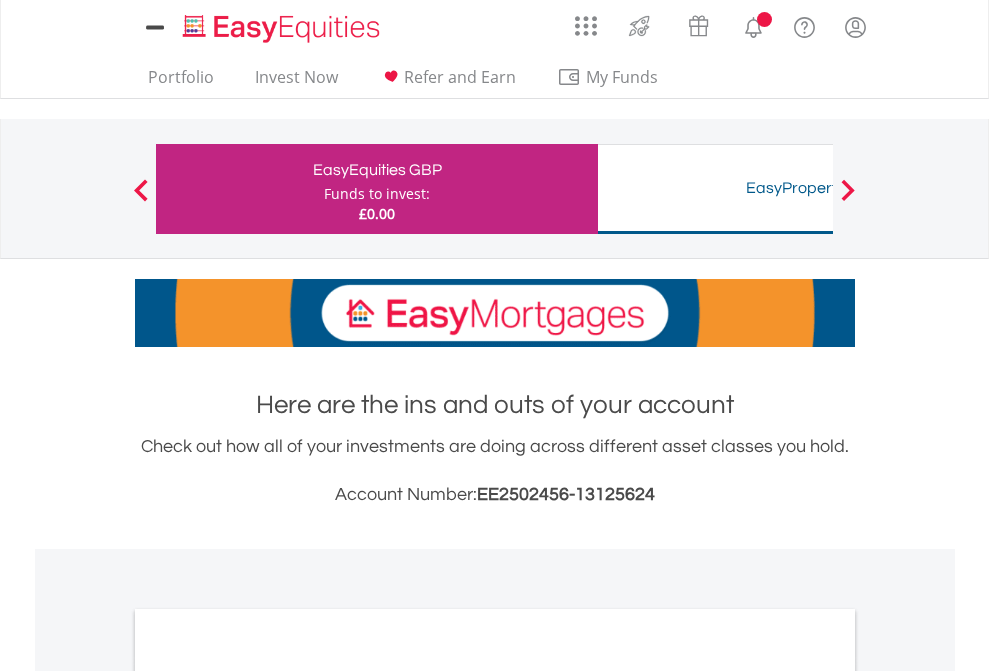 scroll, scrollTop: 0, scrollLeft: 0, axis: both 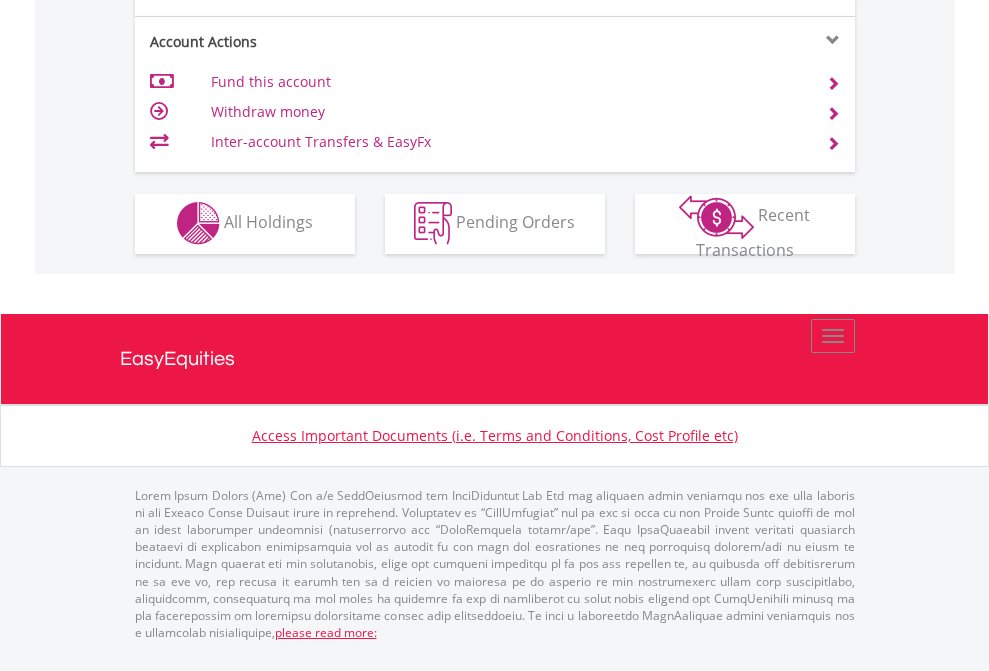click on "Investment types" at bounding box center (706, -353) 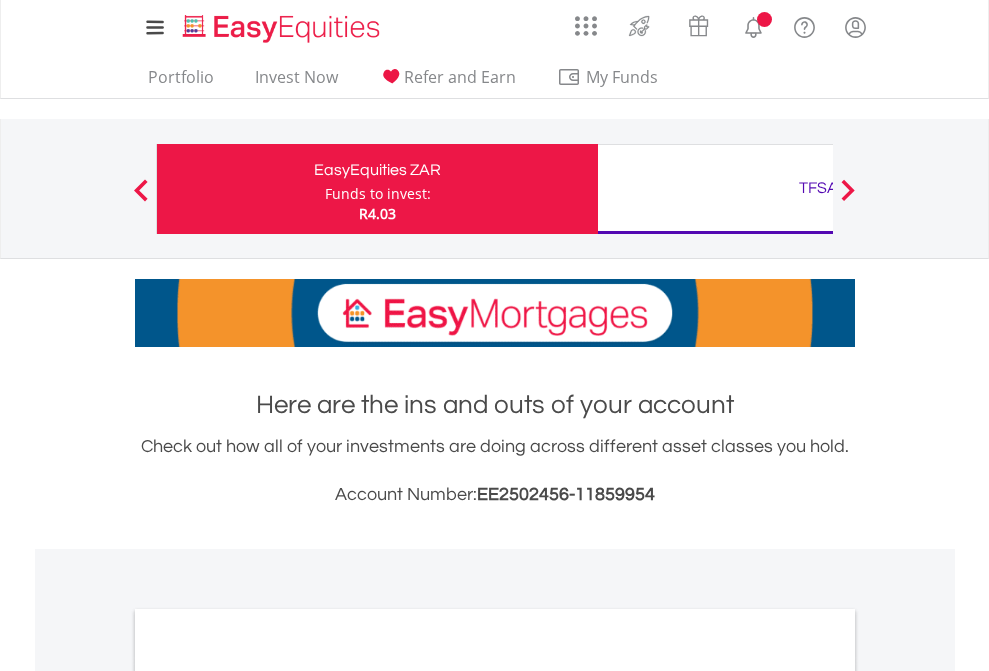 scroll, scrollTop: 0, scrollLeft: 0, axis: both 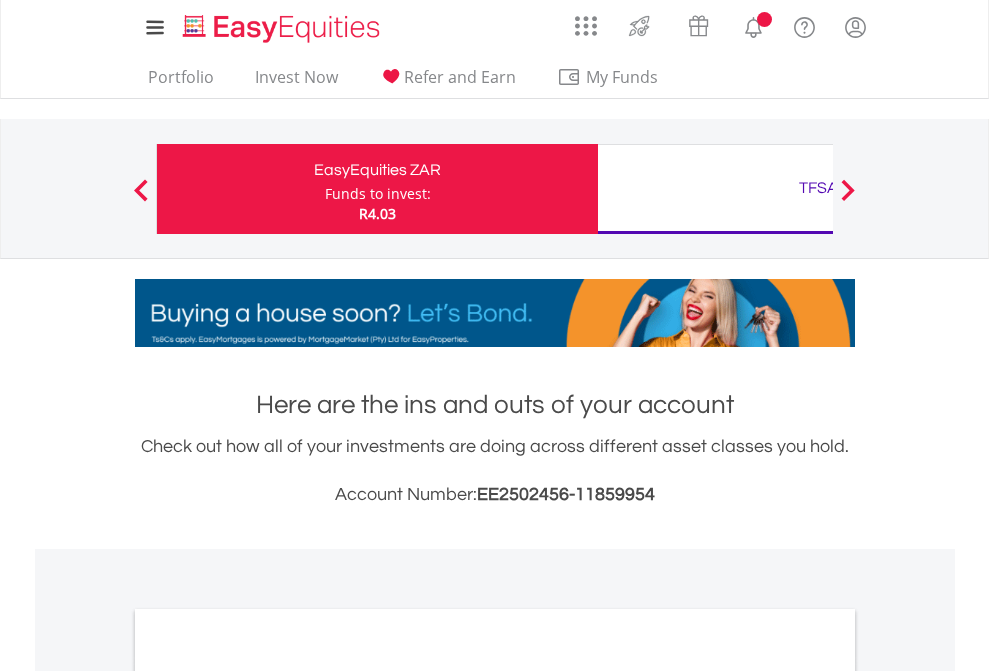 click on "All Holdings" at bounding box center (268, 1096) 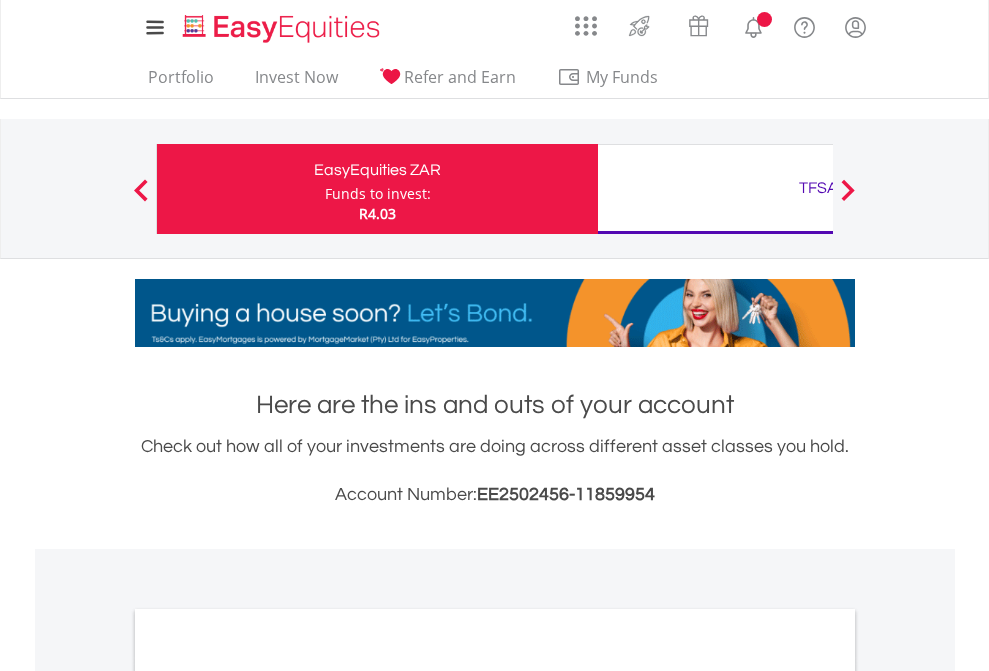 scroll, scrollTop: 1202, scrollLeft: 0, axis: vertical 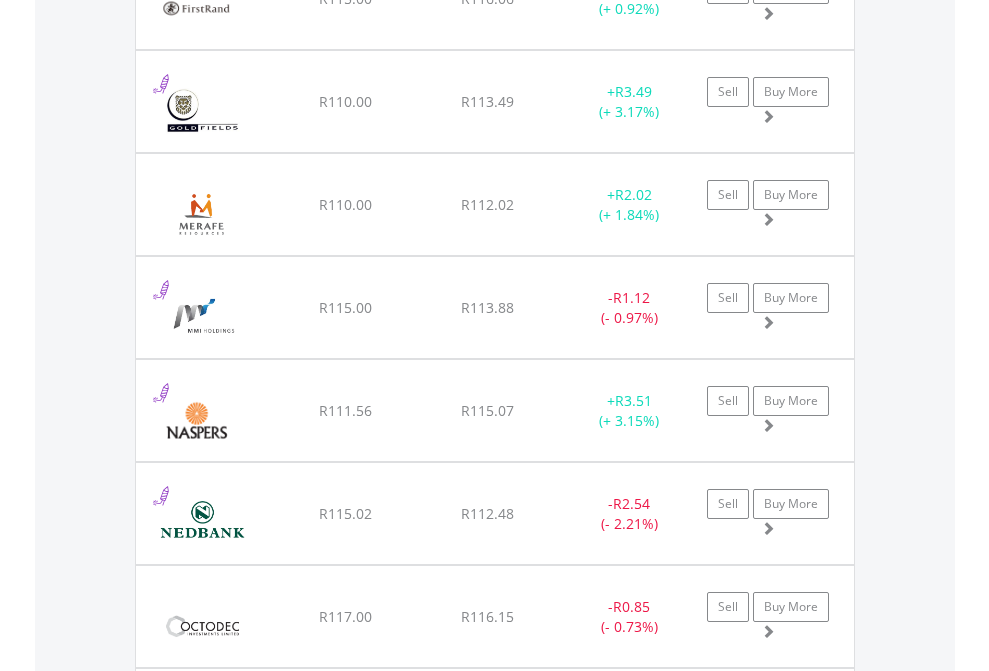 click on "TFSA" at bounding box center [818, -2036] 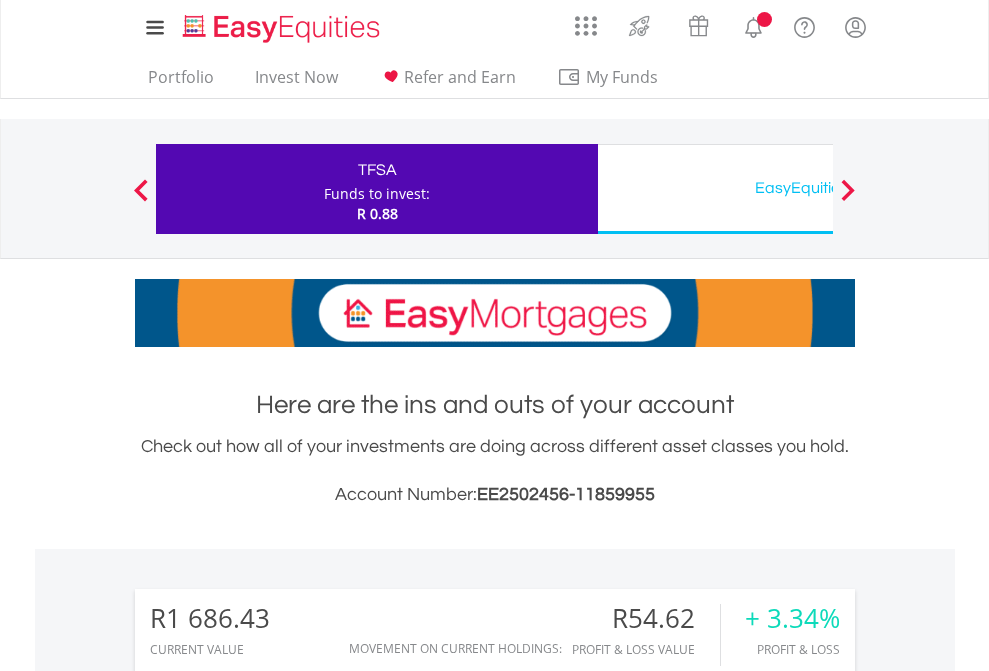 scroll, scrollTop: 0, scrollLeft: 0, axis: both 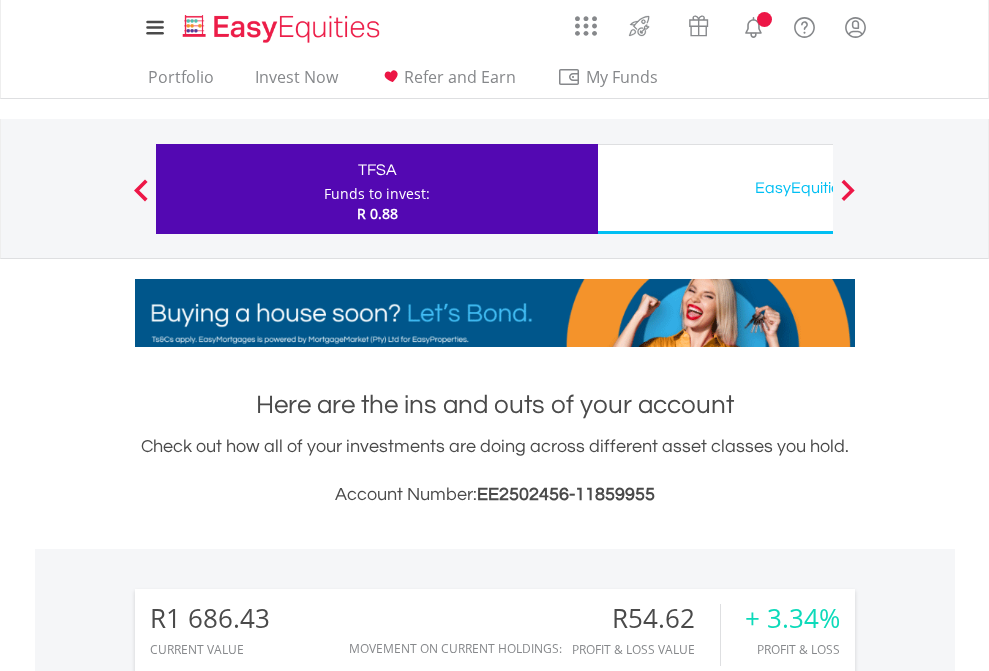 click on "All Holdings" at bounding box center [268, 1546] 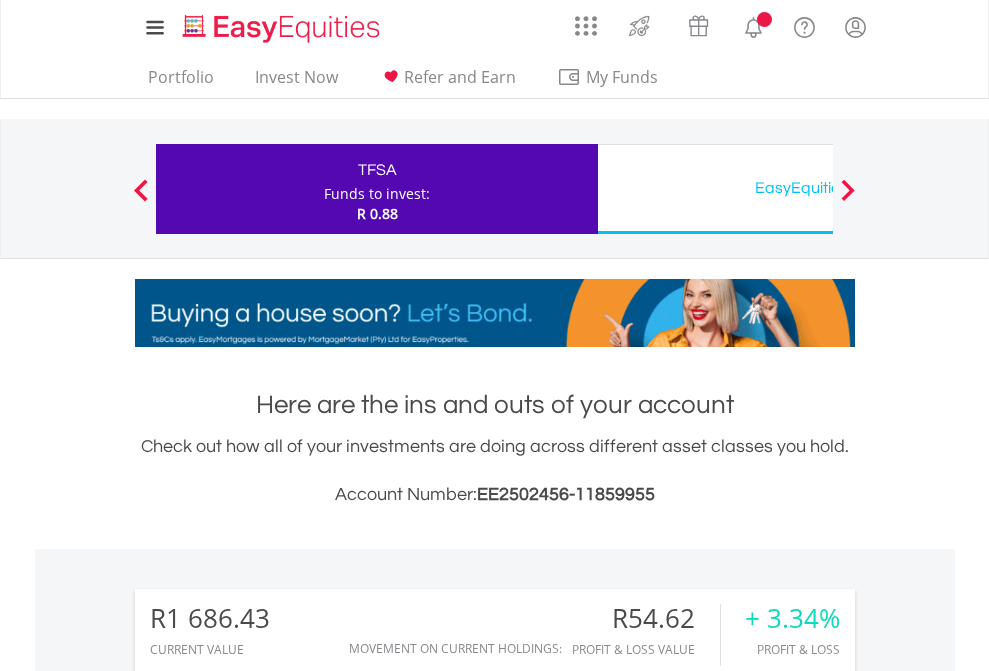 scroll, scrollTop: 999808, scrollLeft: 999687, axis: both 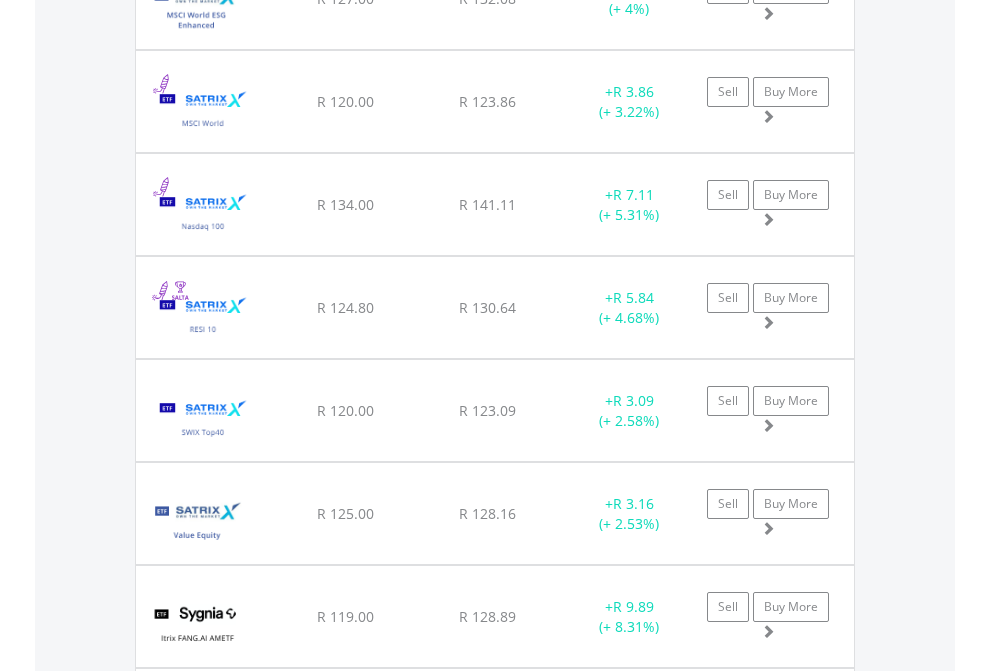 click on "EasyEquities USD" at bounding box center (818, -2116) 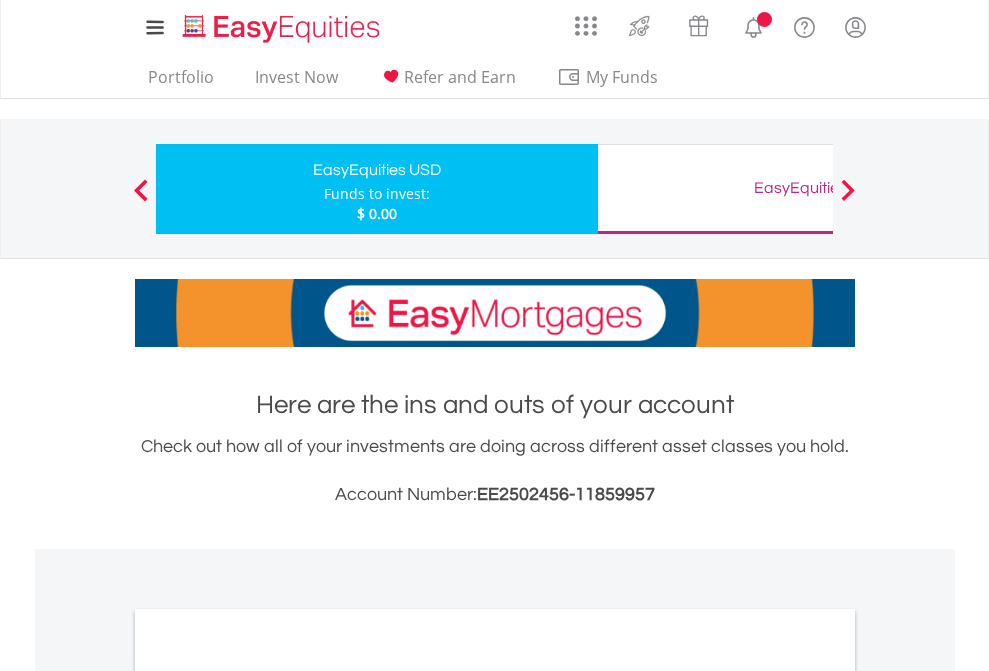 scroll, scrollTop: 0, scrollLeft: 0, axis: both 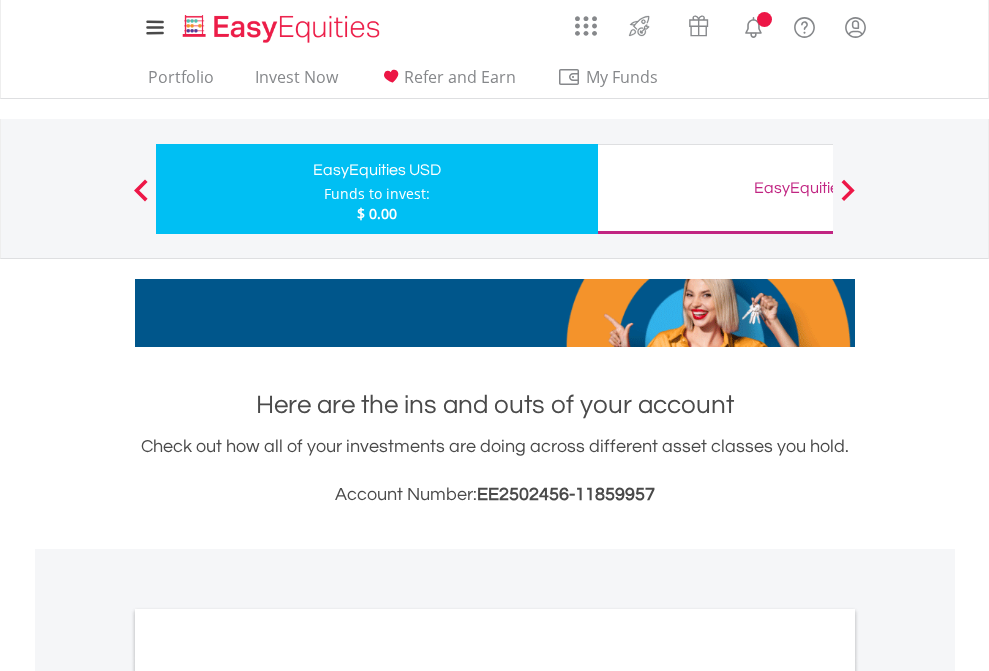 click on "All Holdings" at bounding box center [268, 1096] 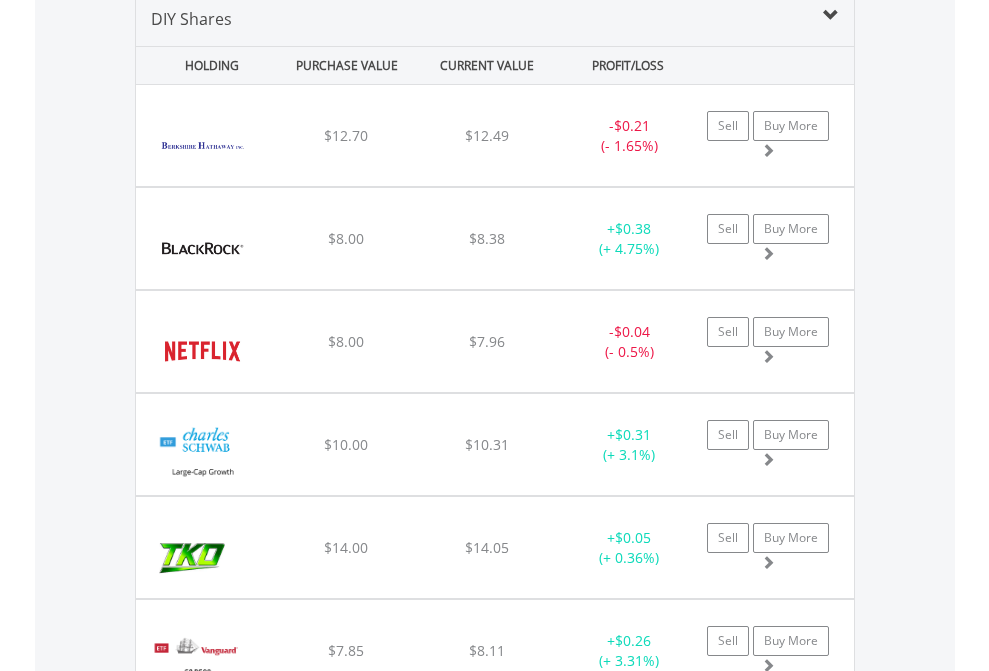 scroll, scrollTop: 1933, scrollLeft: 0, axis: vertical 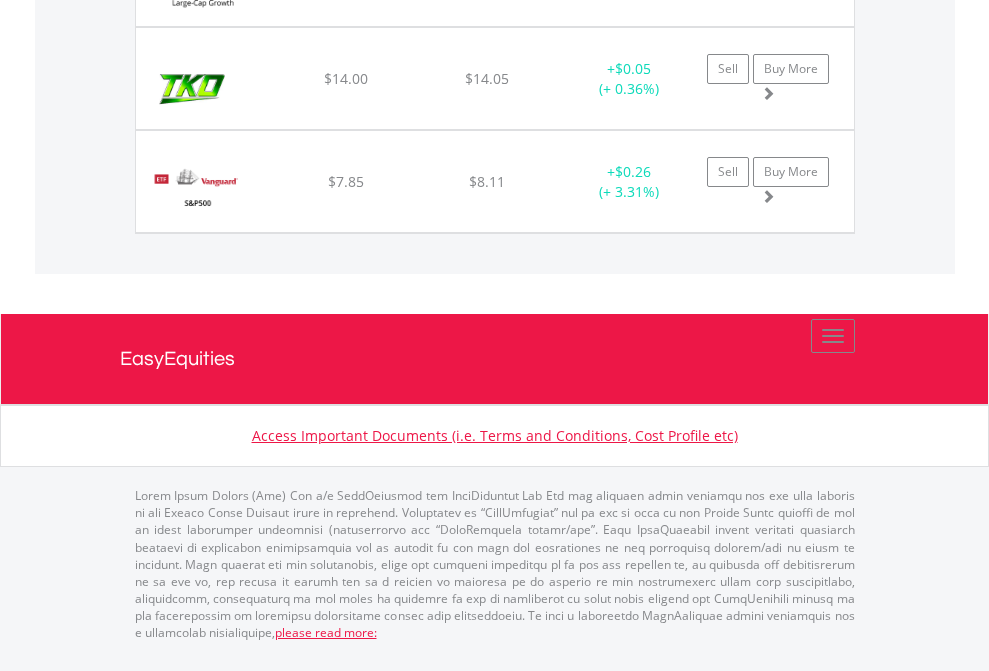 click on "EasyEquities GBP" at bounding box center (818, -1483) 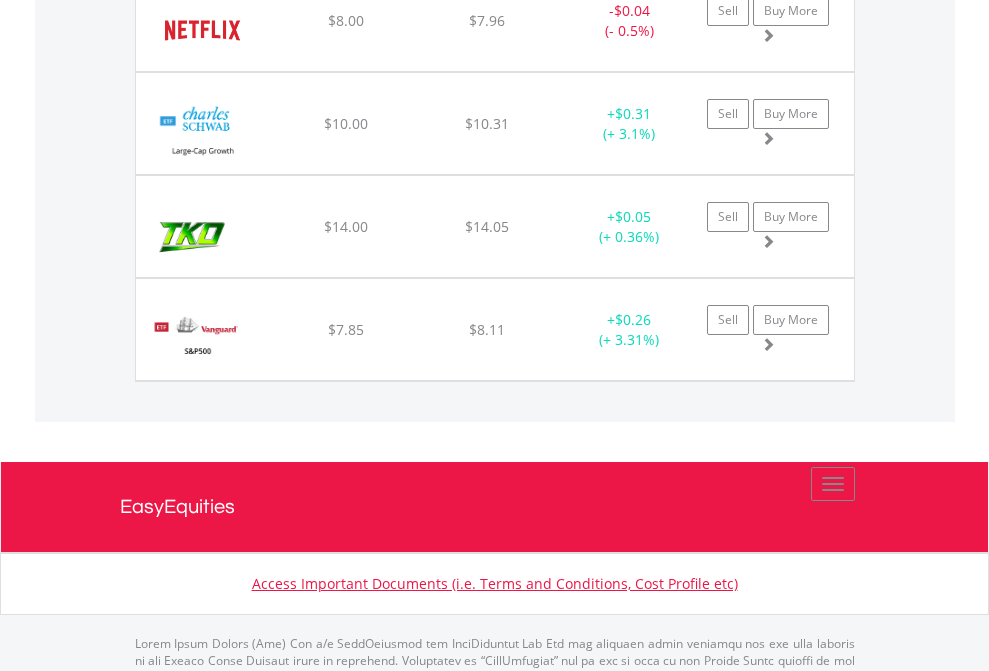 scroll, scrollTop: 144, scrollLeft: 0, axis: vertical 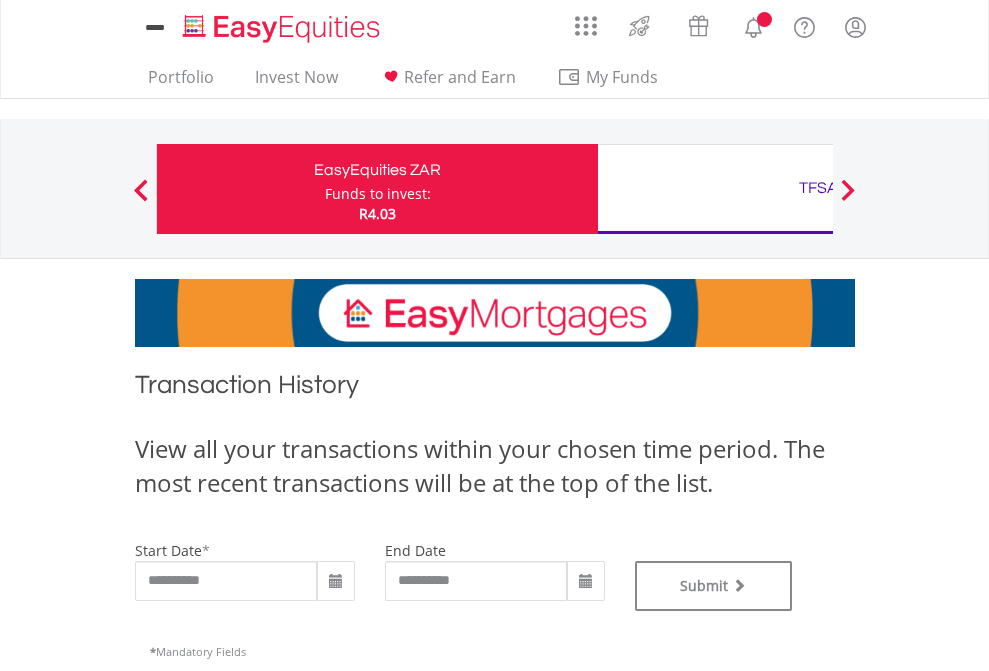 type on "**********" 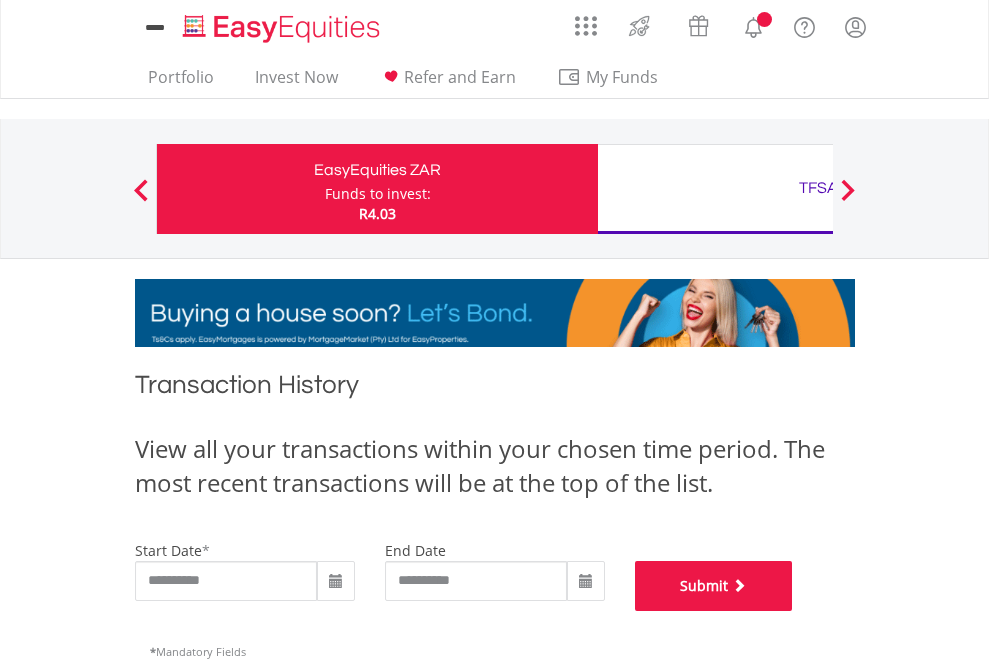 click on "Submit" at bounding box center [714, 586] 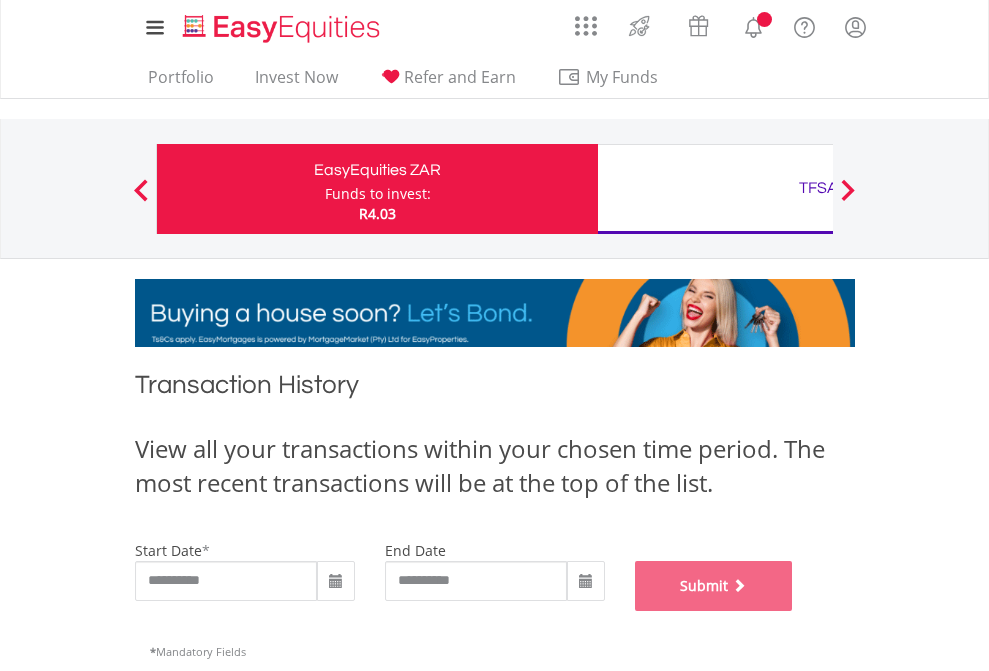 scroll, scrollTop: 811, scrollLeft: 0, axis: vertical 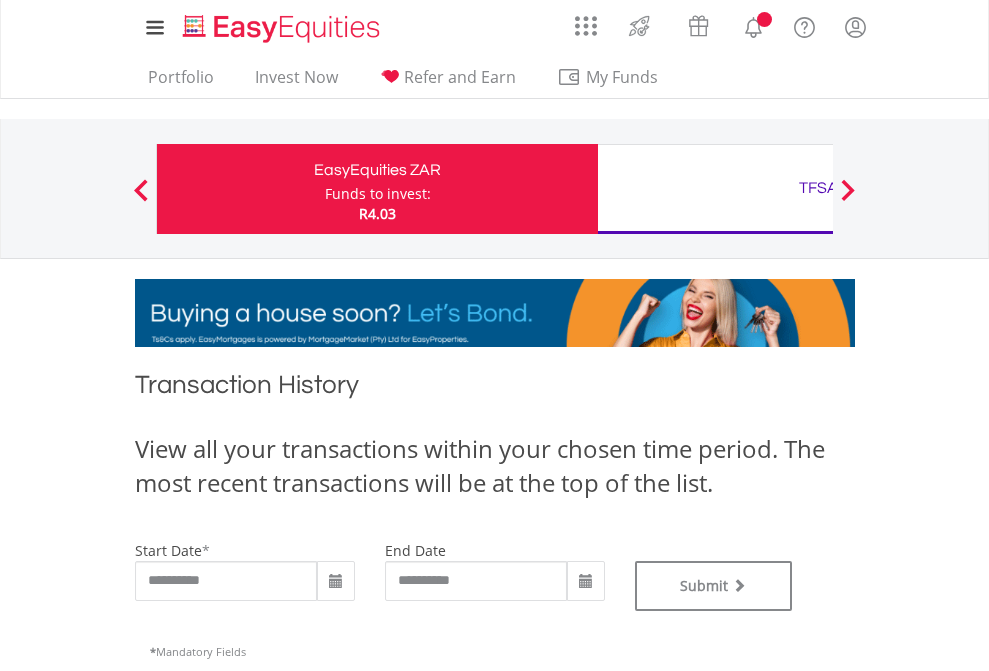 click on "TFSA" at bounding box center (818, 188) 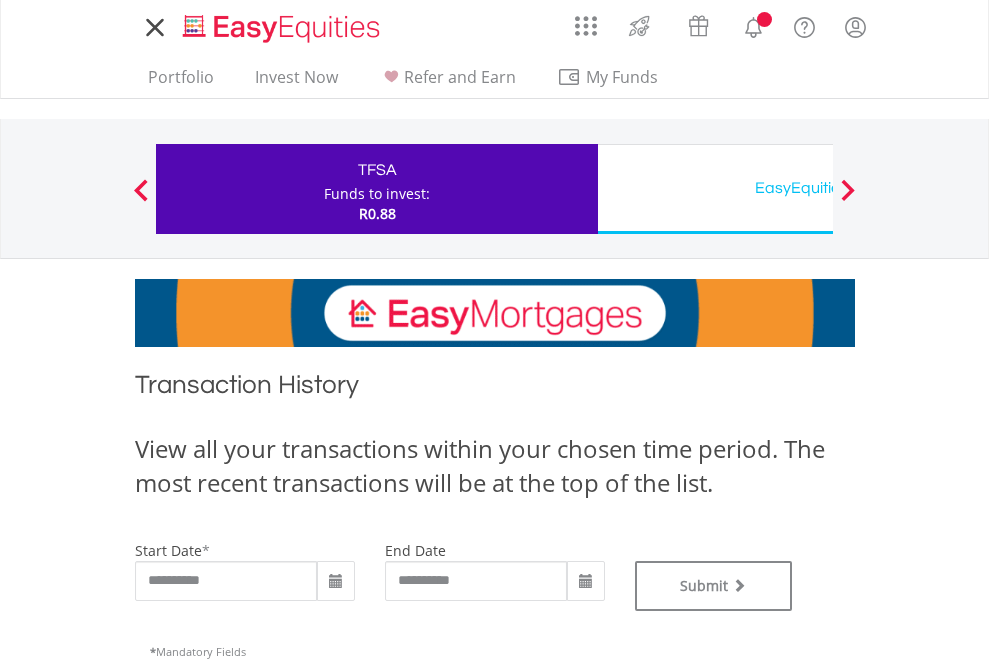 scroll, scrollTop: 0, scrollLeft: 0, axis: both 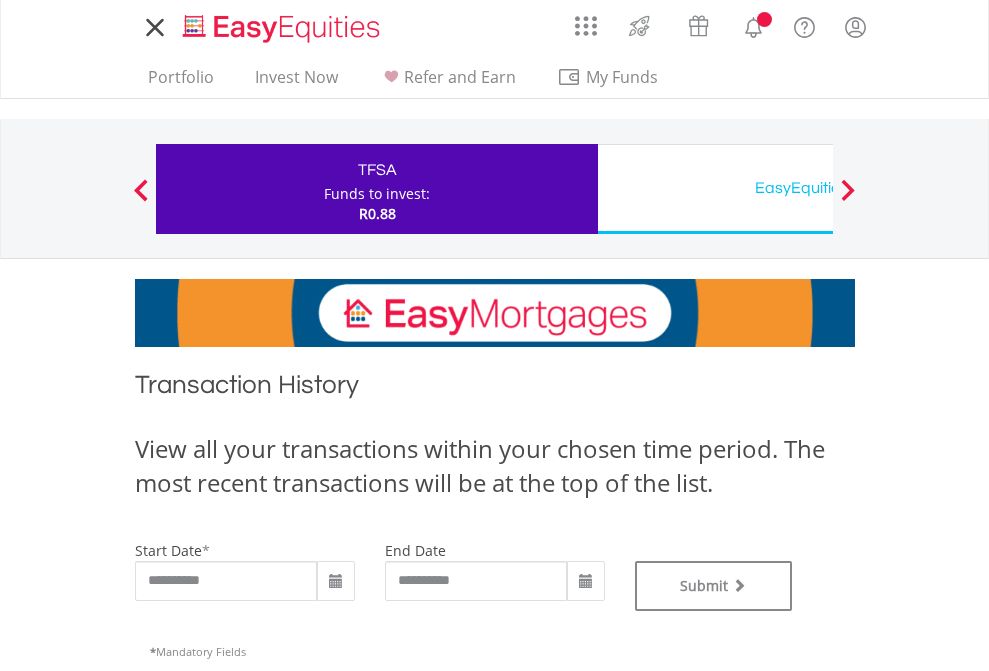 type on "**********" 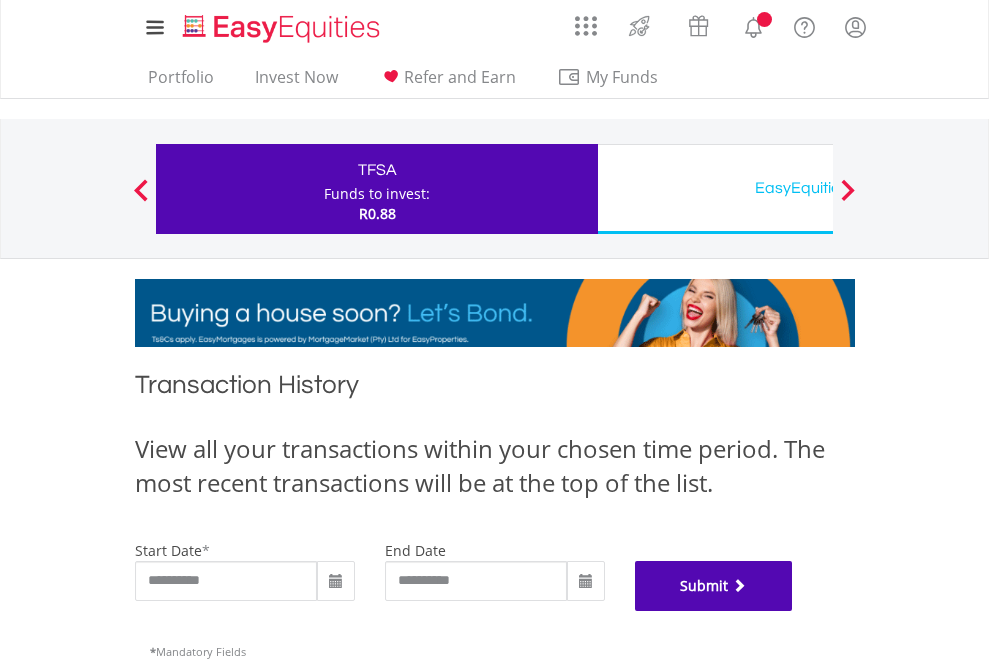 click on "Submit" at bounding box center [714, 586] 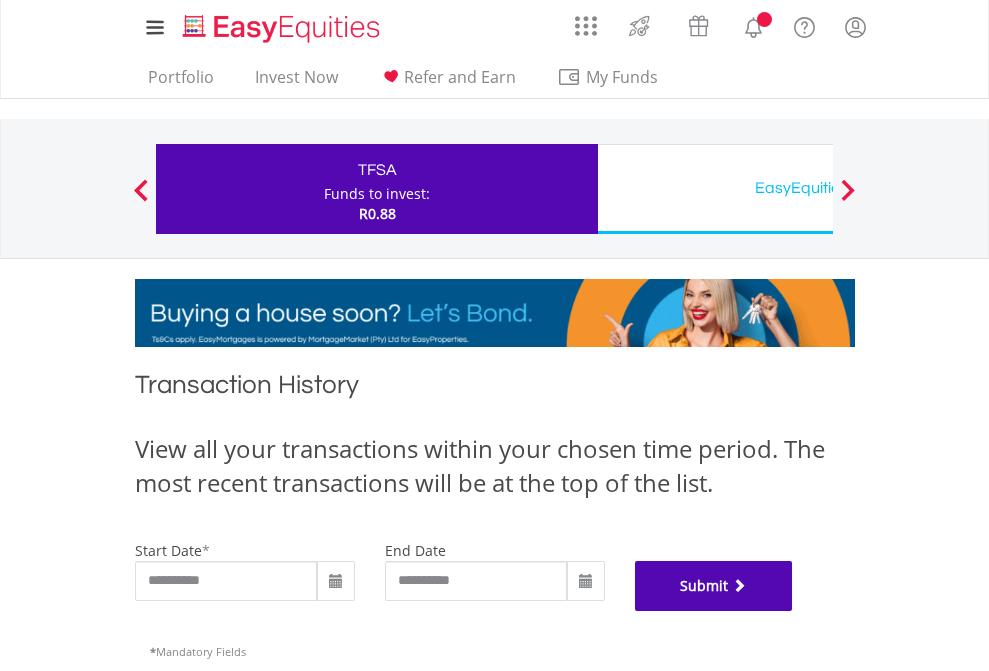 scroll, scrollTop: 811, scrollLeft: 0, axis: vertical 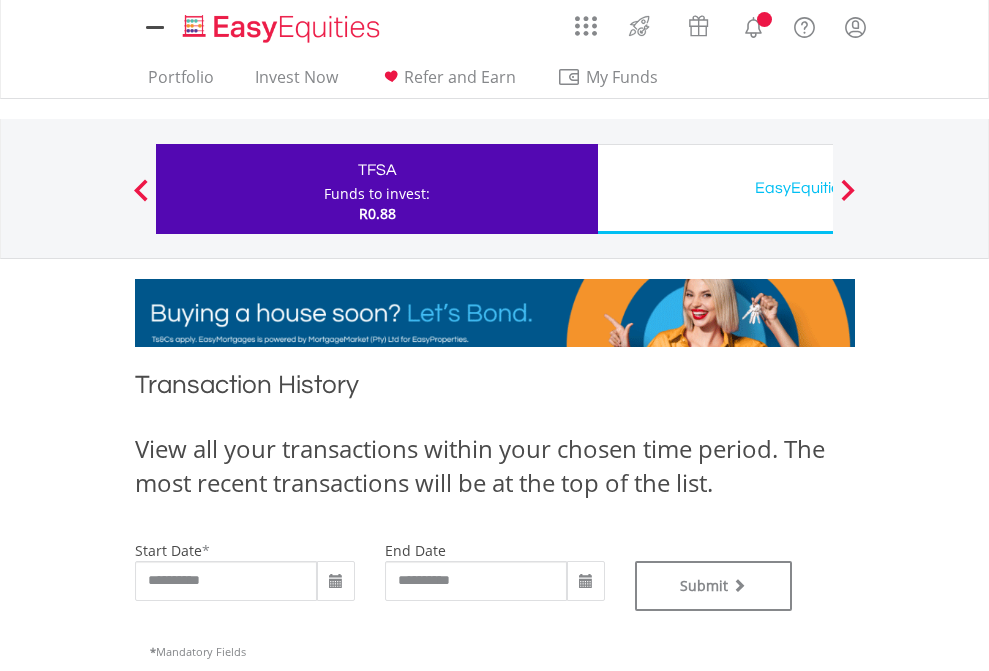 click on "EasyEquities USD" at bounding box center [818, 188] 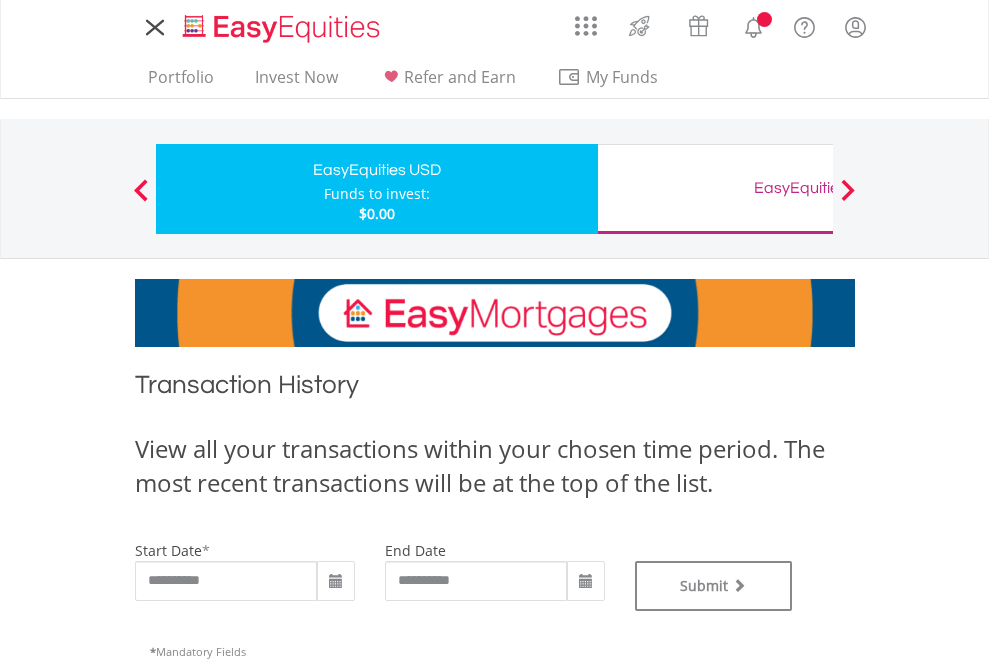 scroll, scrollTop: 0, scrollLeft: 0, axis: both 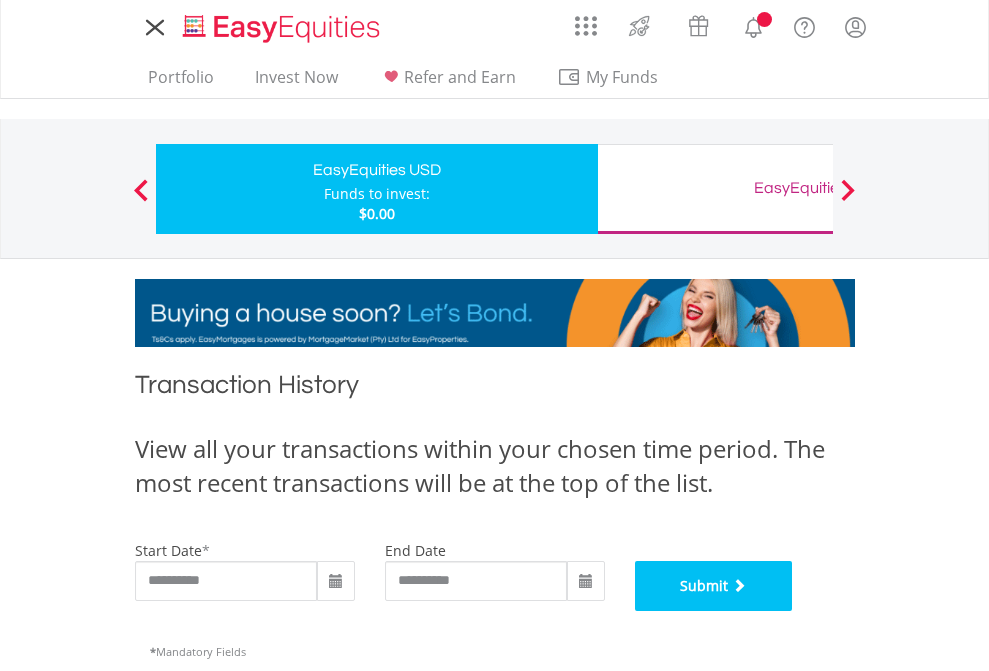 click on "Submit" at bounding box center [714, 586] 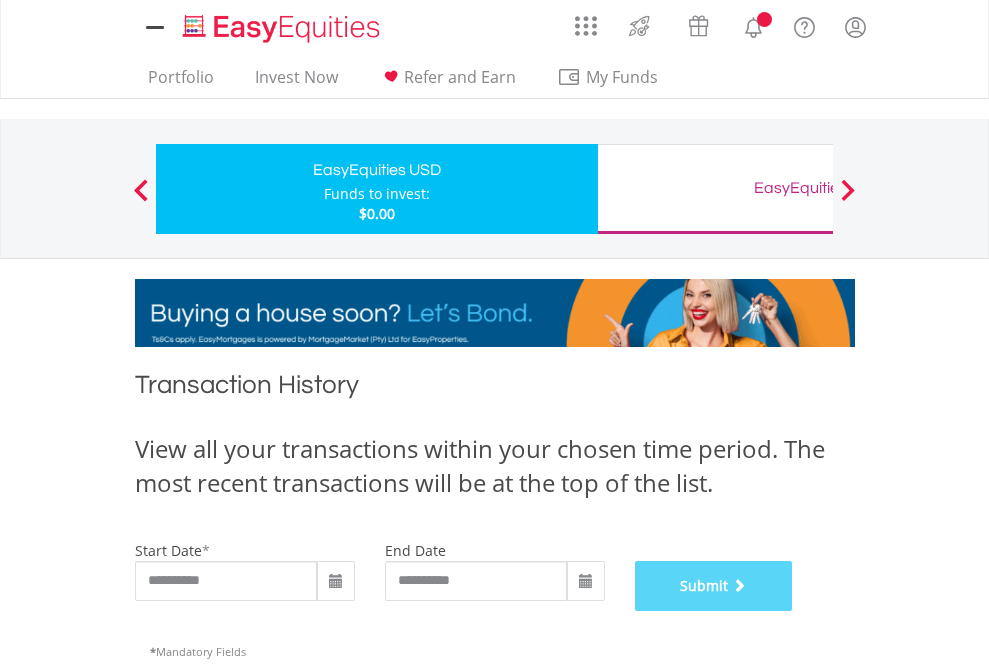 scroll, scrollTop: 811, scrollLeft: 0, axis: vertical 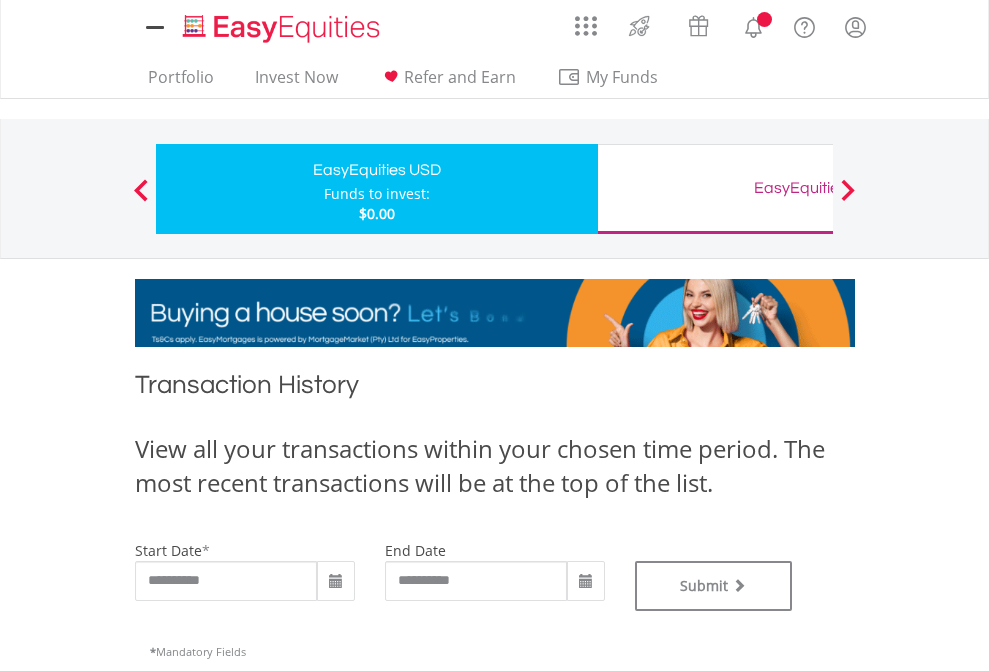 click on "EasyEquities GBP" at bounding box center [818, 188] 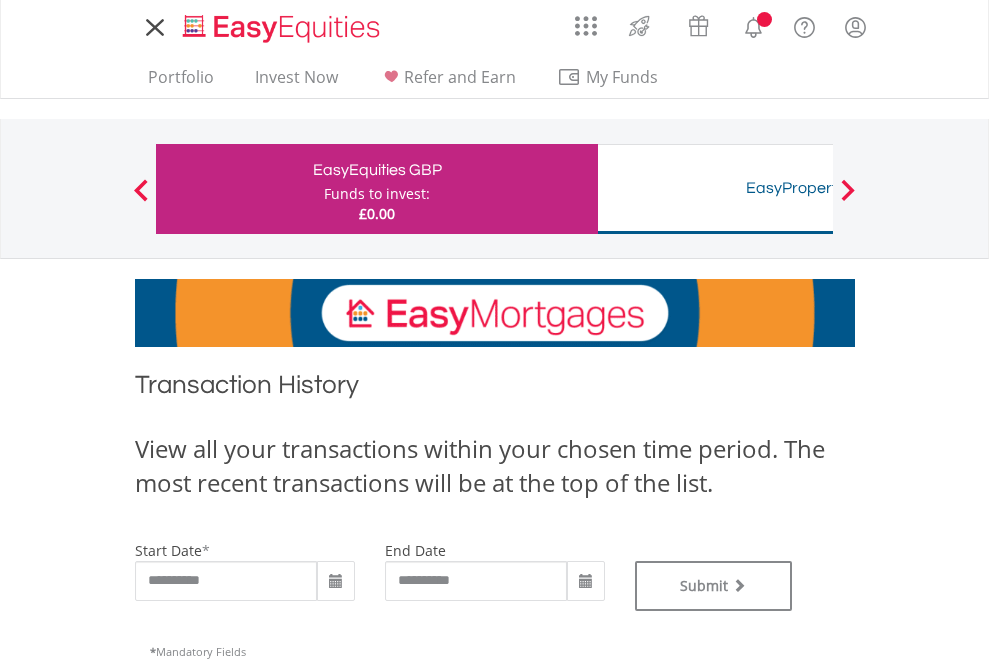 scroll, scrollTop: 0, scrollLeft: 0, axis: both 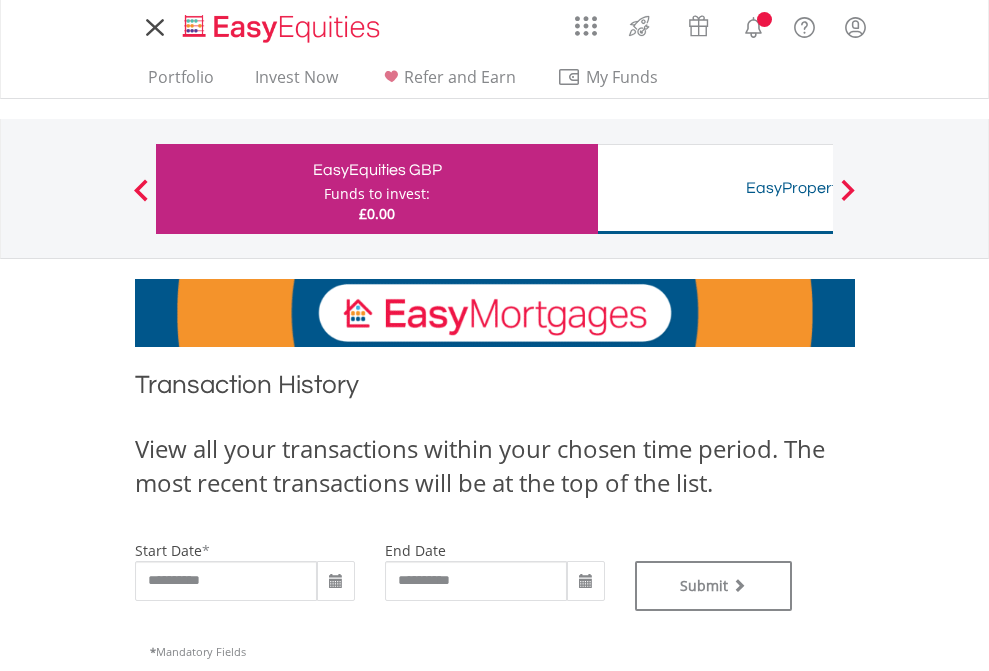 type on "**********" 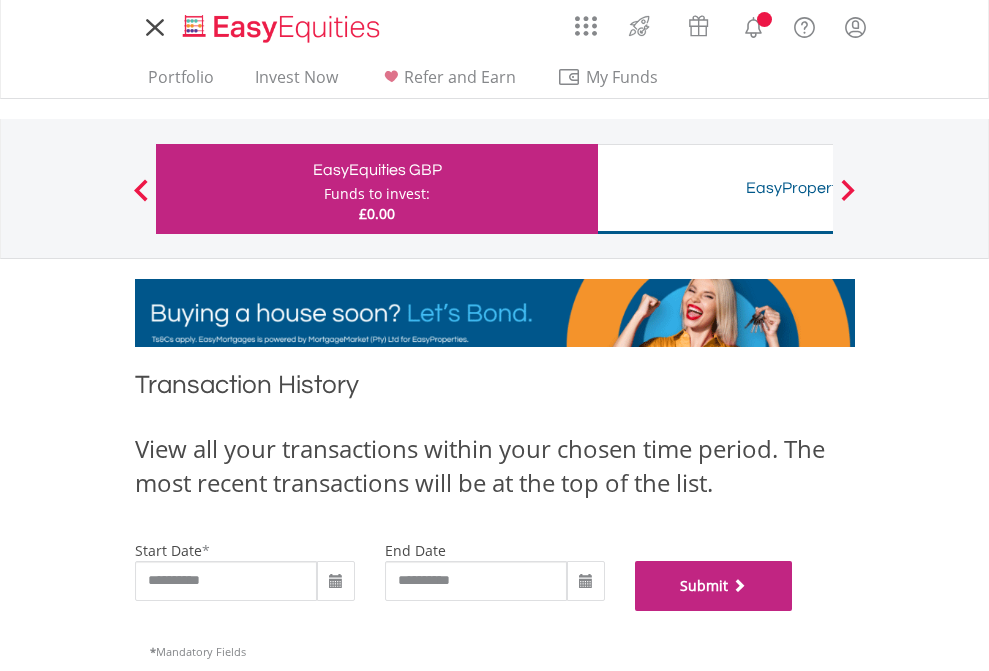 click on "Submit" at bounding box center (714, 586) 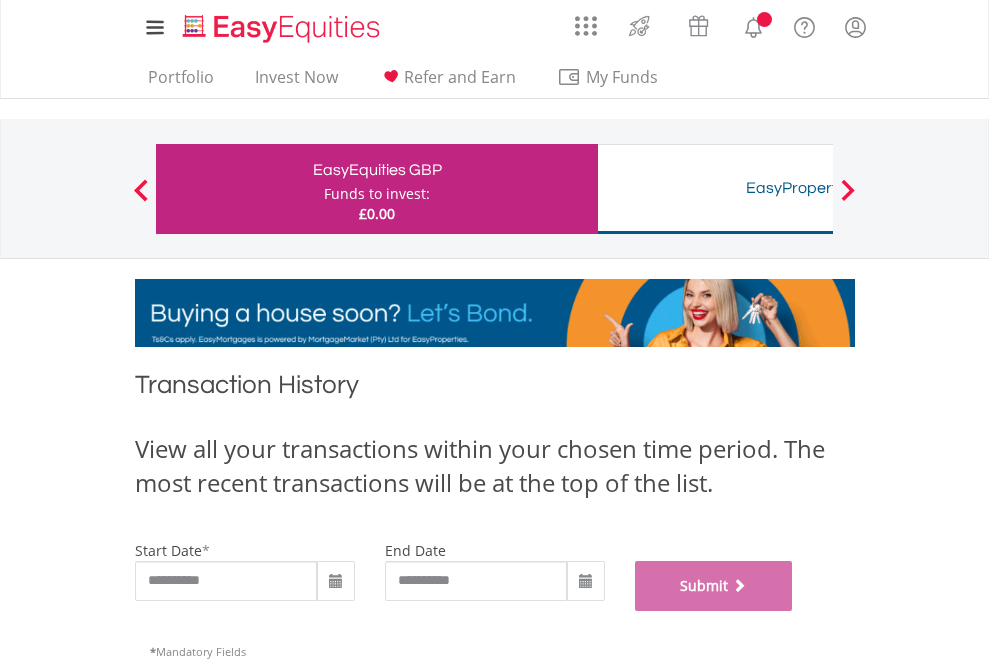 scroll, scrollTop: 811, scrollLeft: 0, axis: vertical 